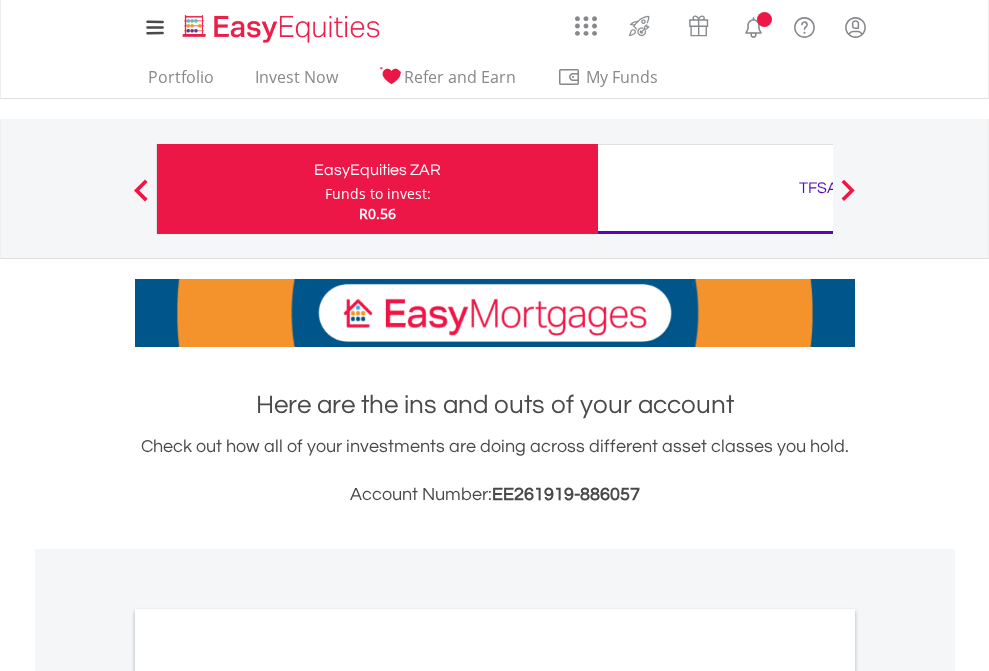 scroll, scrollTop: 0, scrollLeft: 0, axis: both 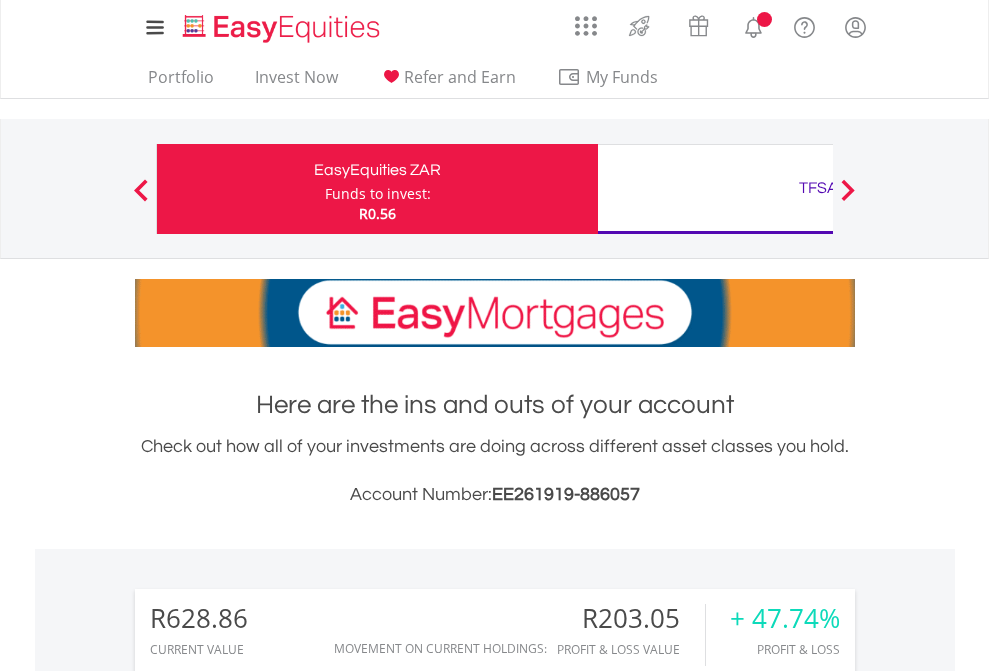 click on "Funds to invest:" at bounding box center (378, 194) 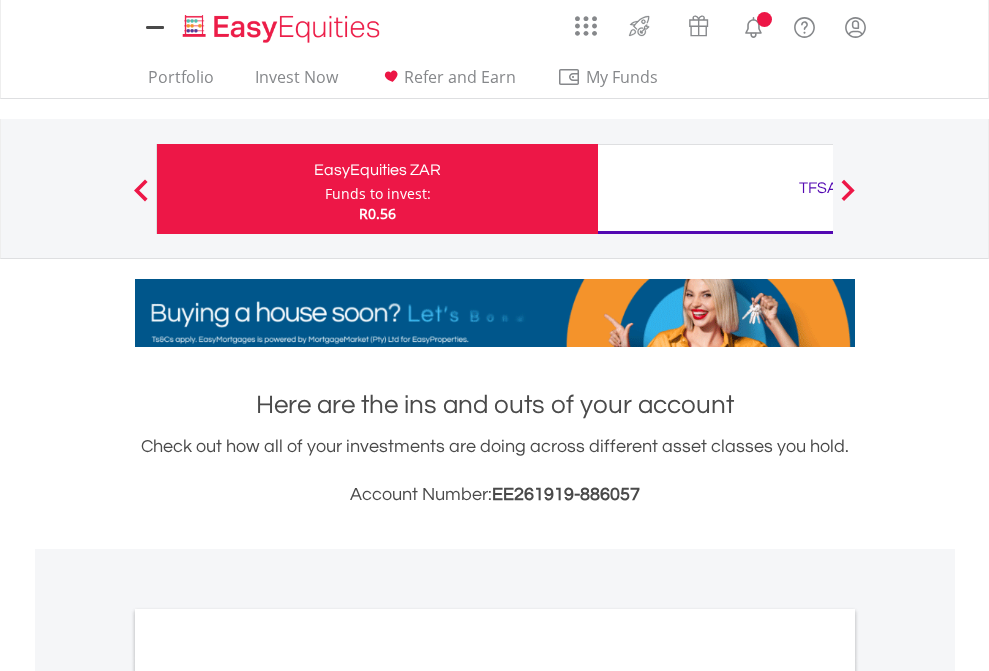 scroll, scrollTop: 0, scrollLeft: 0, axis: both 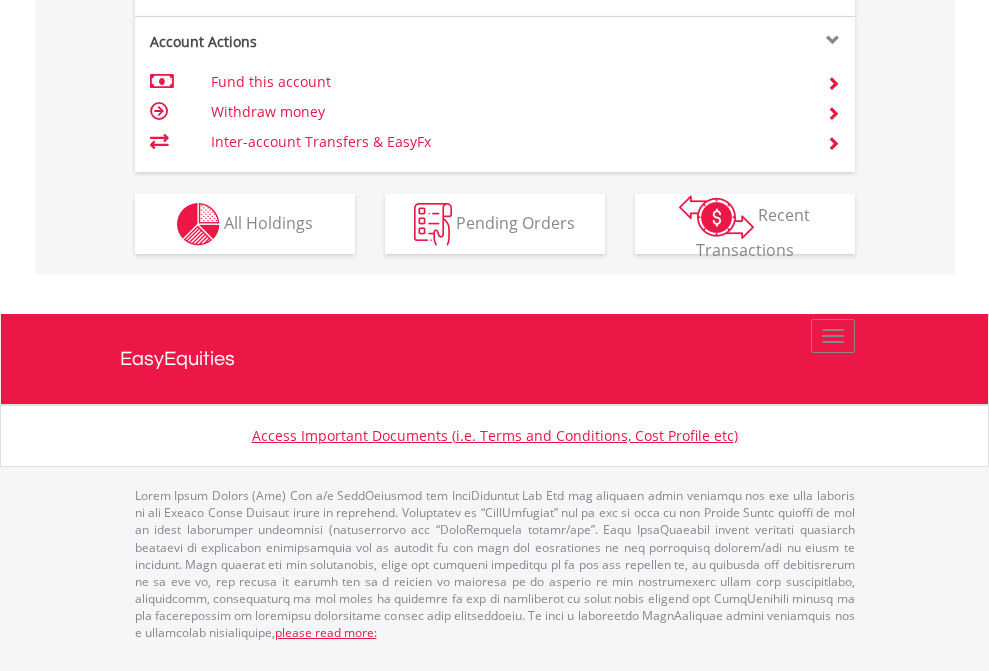 click on "Investment types" at bounding box center [706, -337] 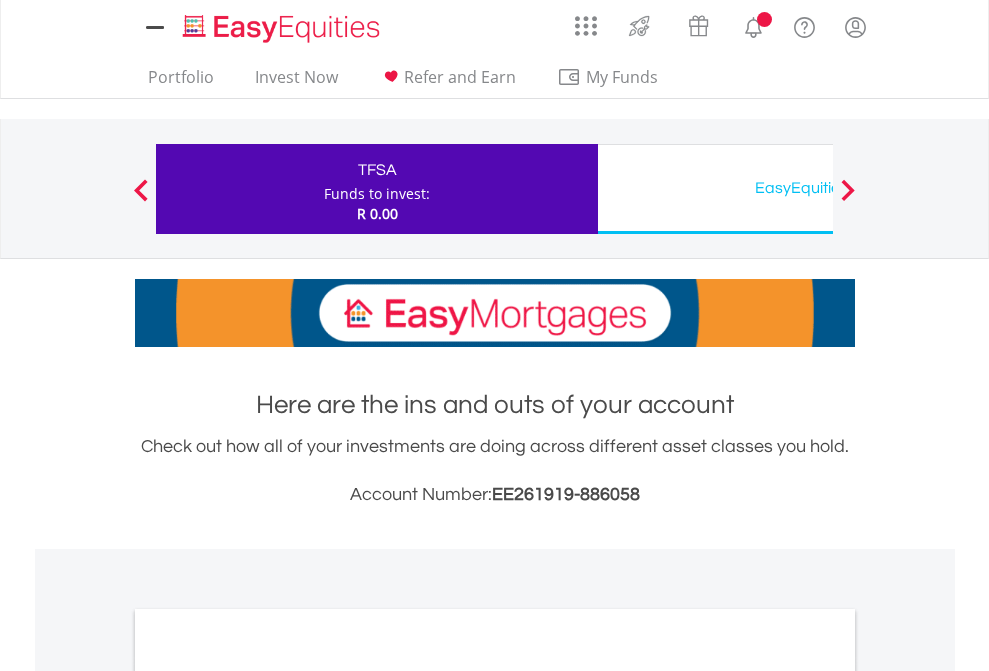 scroll, scrollTop: 0, scrollLeft: 0, axis: both 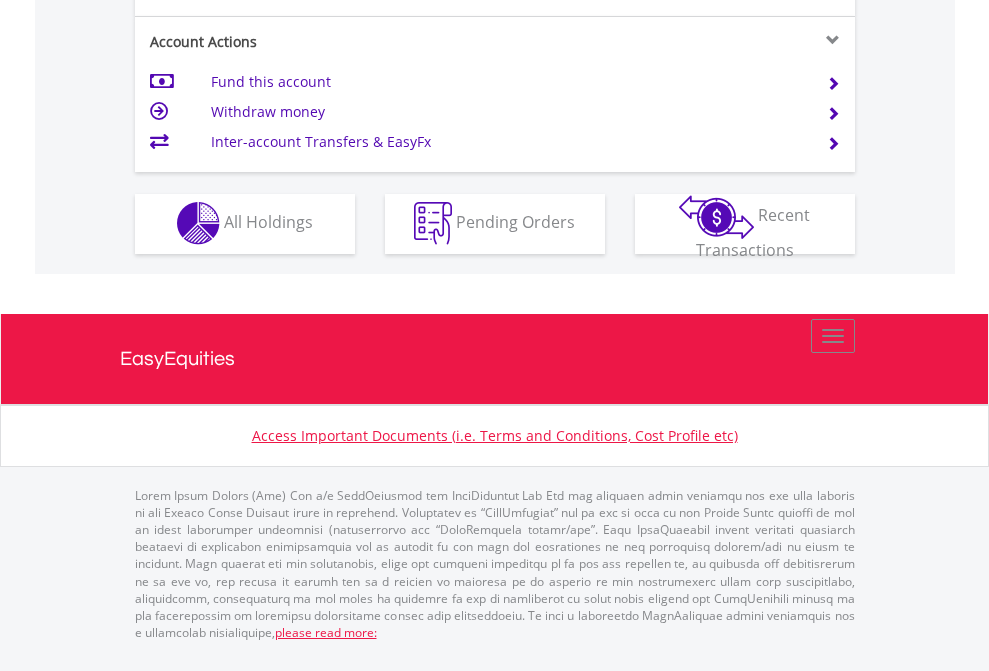 click on "Investment types" at bounding box center (706, -353) 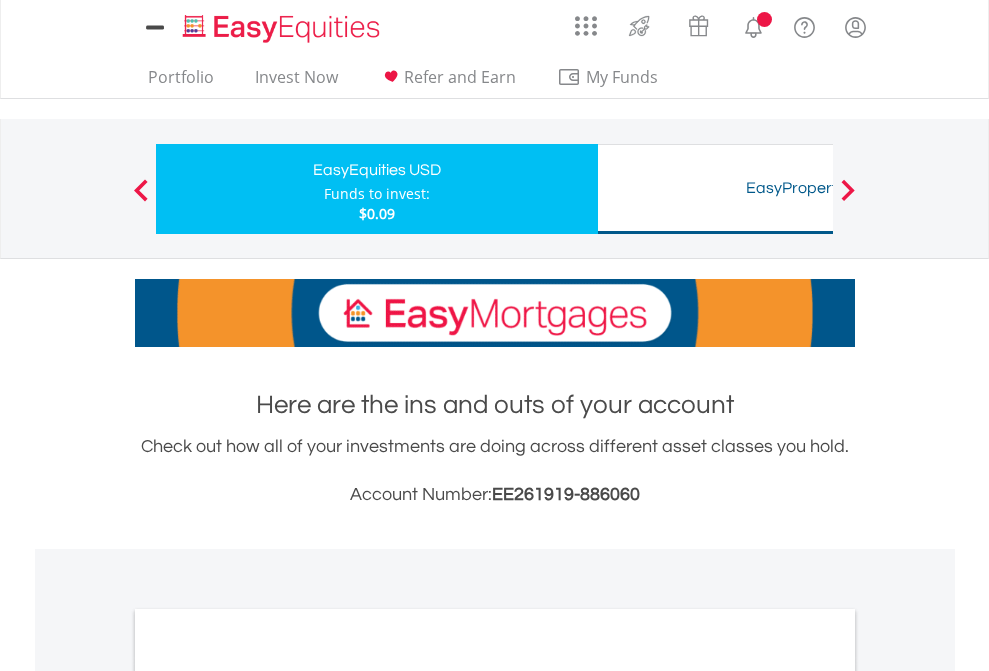 scroll, scrollTop: 0, scrollLeft: 0, axis: both 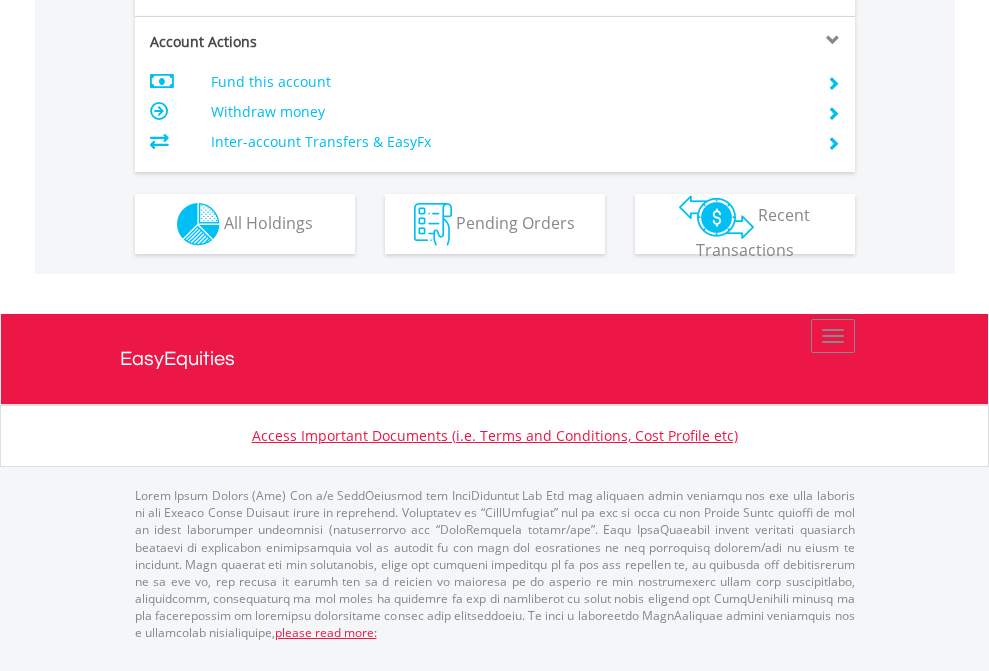 click on "Investment types" at bounding box center (706, -337) 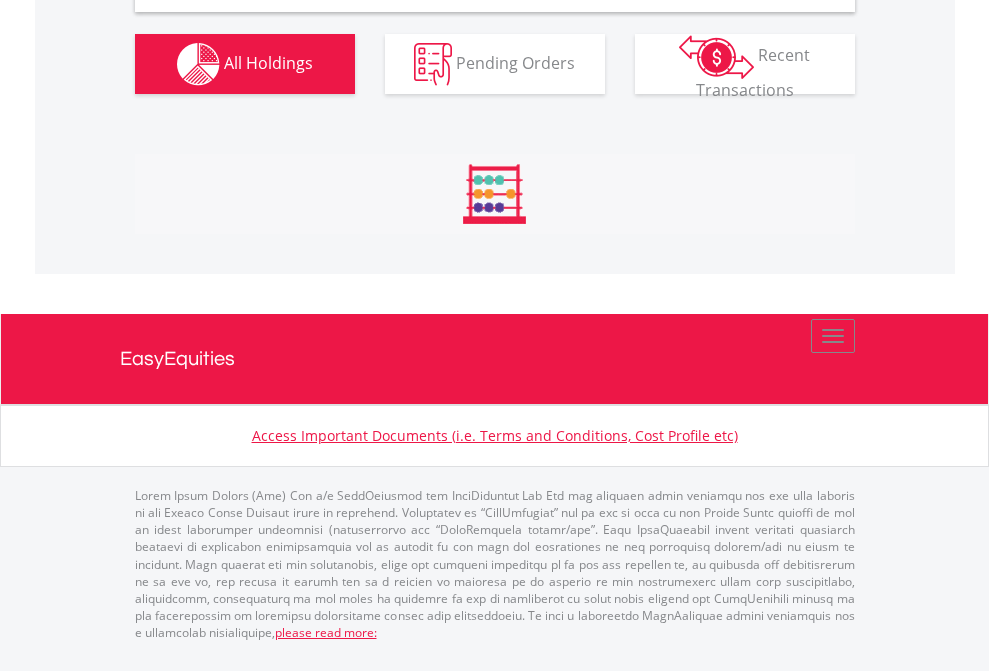 scroll, scrollTop: 1933, scrollLeft: 0, axis: vertical 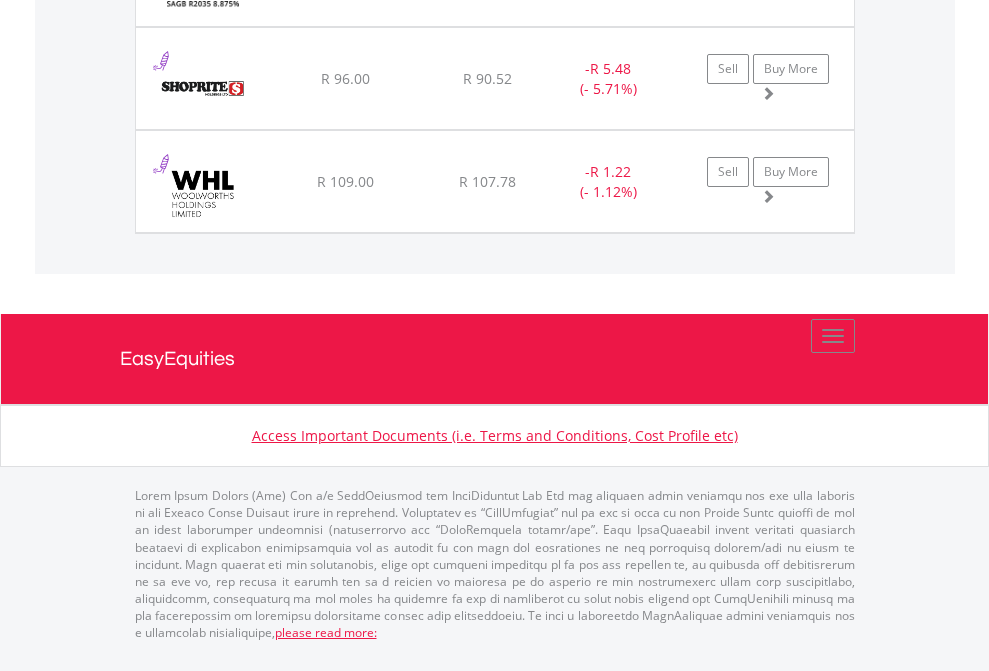 click on "TFSA" at bounding box center [818, -1586] 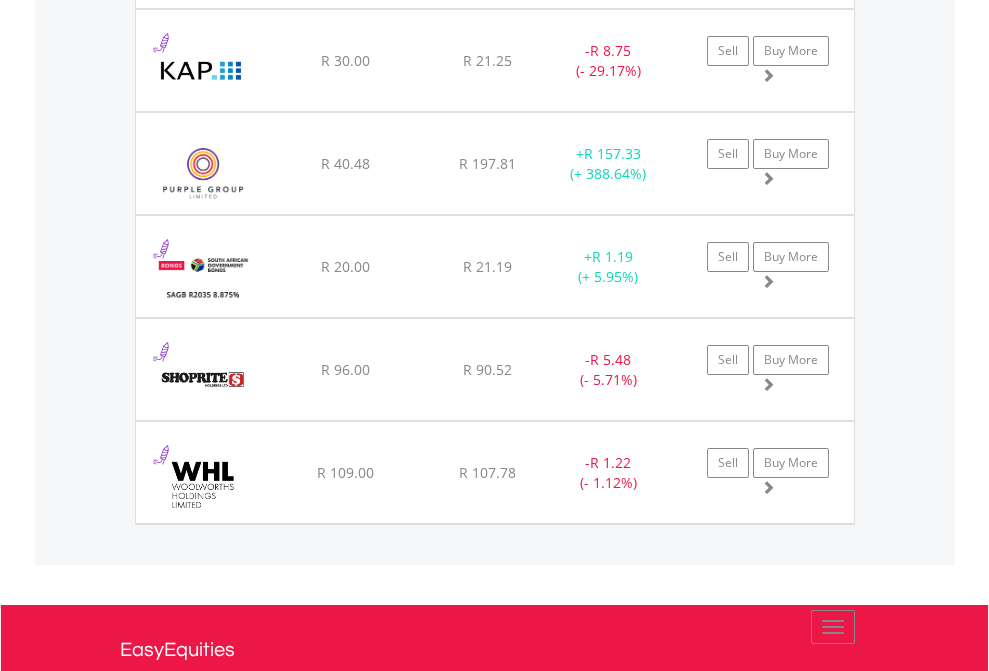 scroll, scrollTop: 144, scrollLeft: 0, axis: vertical 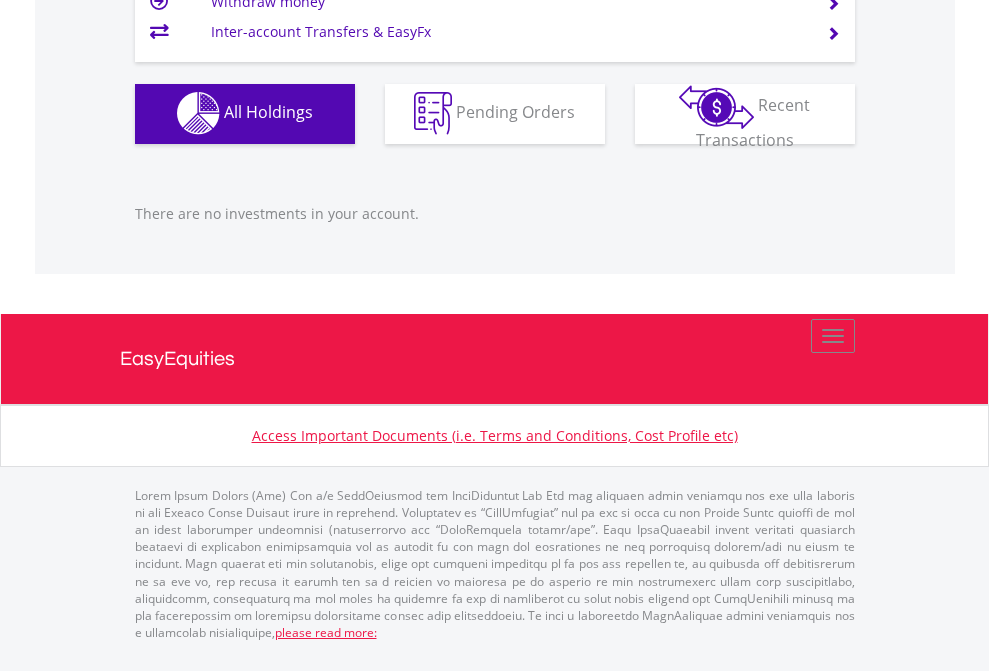 click on "EasyEquities USD" at bounding box center [818, -1142] 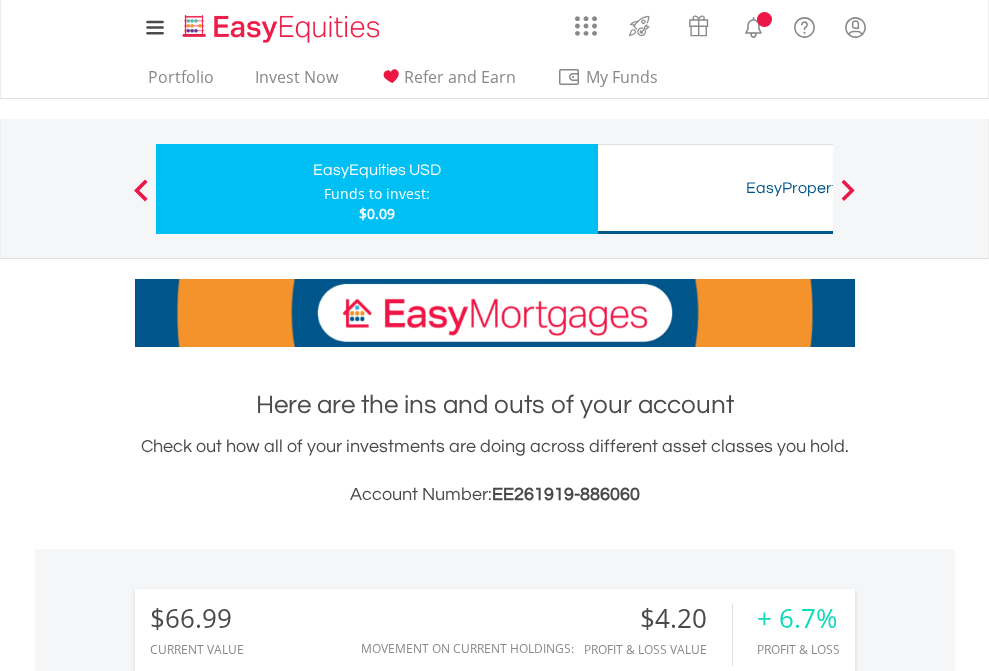 scroll, scrollTop: 0, scrollLeft: 0, axis: both 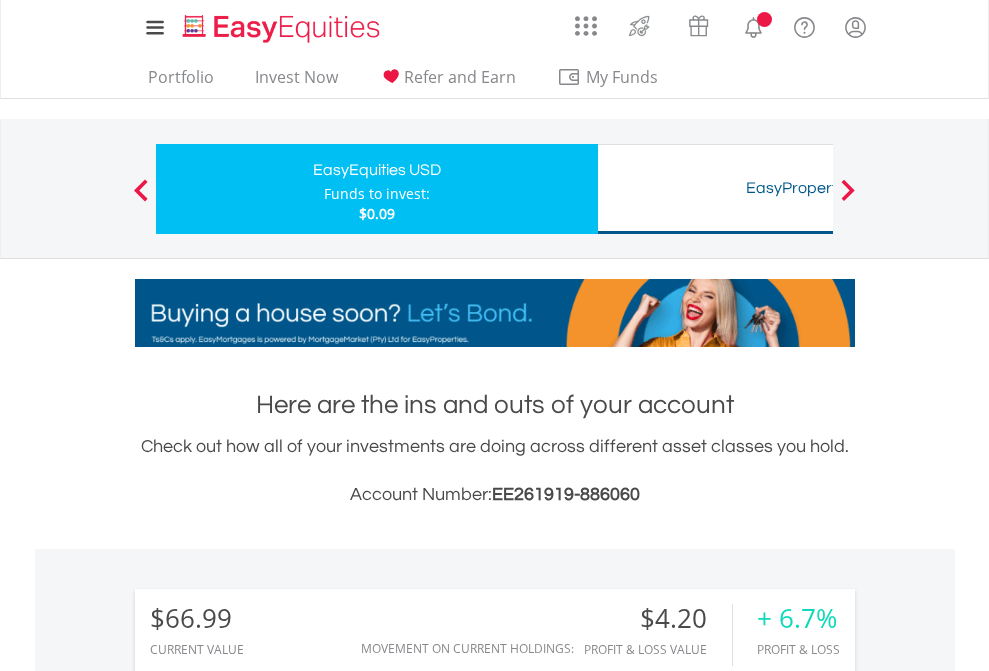 click on "All Holdings" at bounding box center (268, 1506) 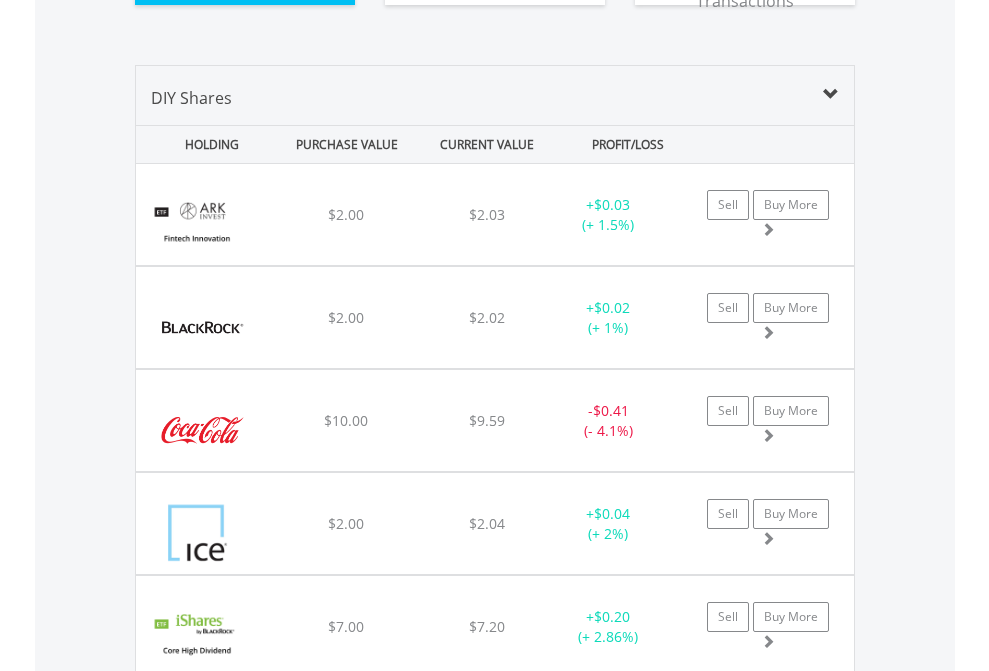 scroll, scrollTop: 2264, scrollLeft: 0, axis: vertical 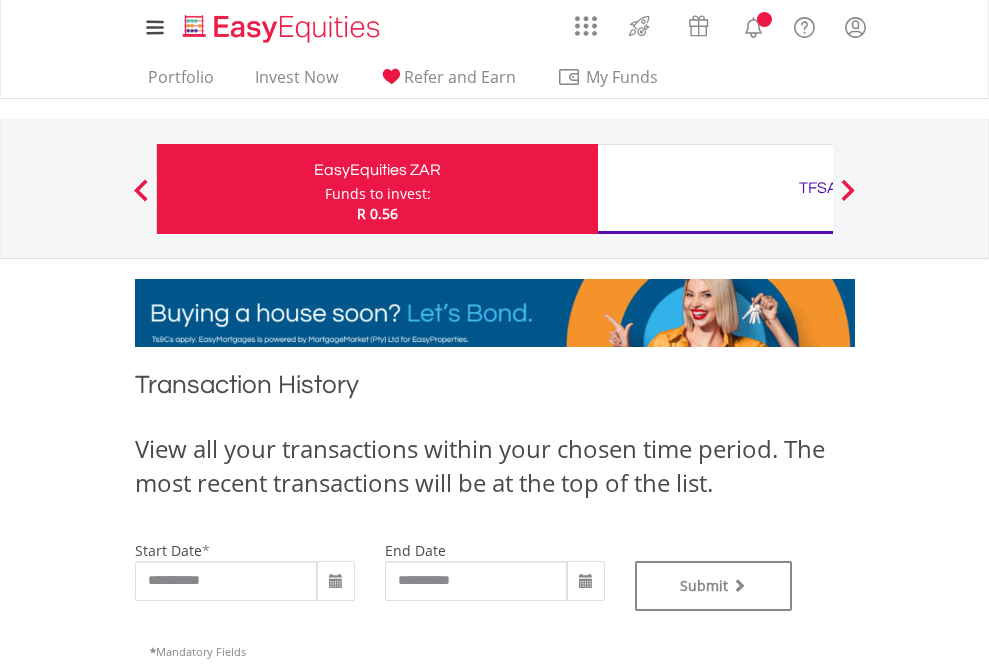 click on "TFSA" at bounding box center (818, 188) 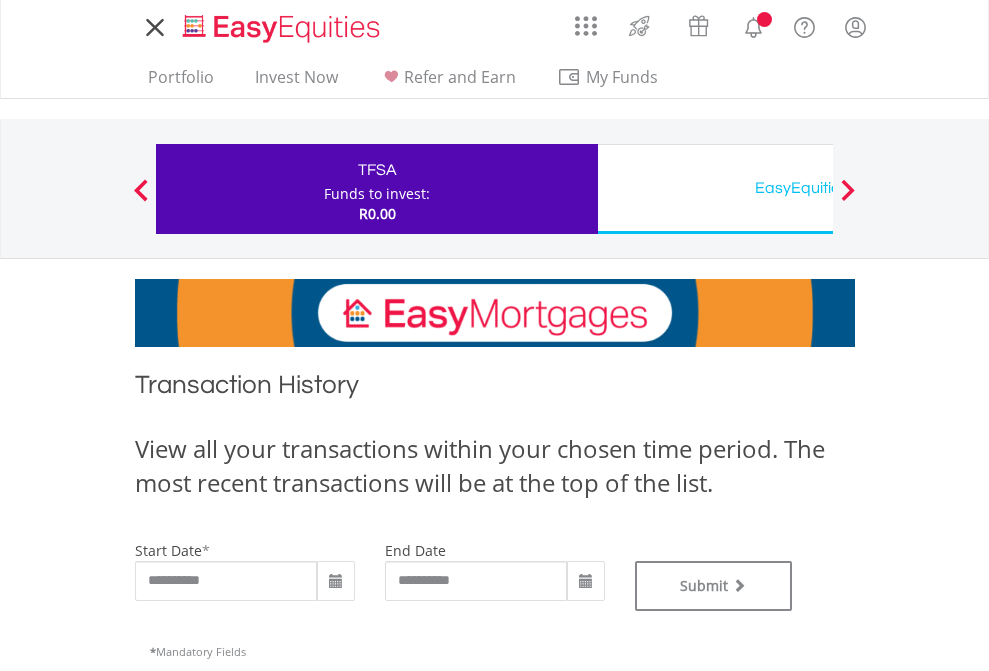 scroll, scrollTop: 0, scrollLeft: 0, axis: both 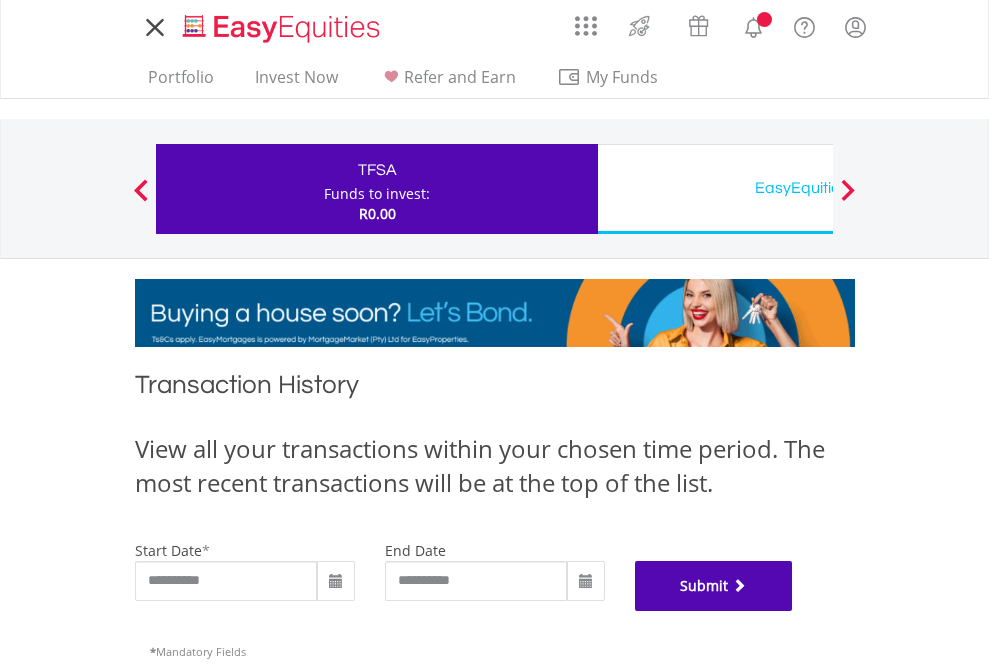 click on "Submit" at bounding box center [714, 586] 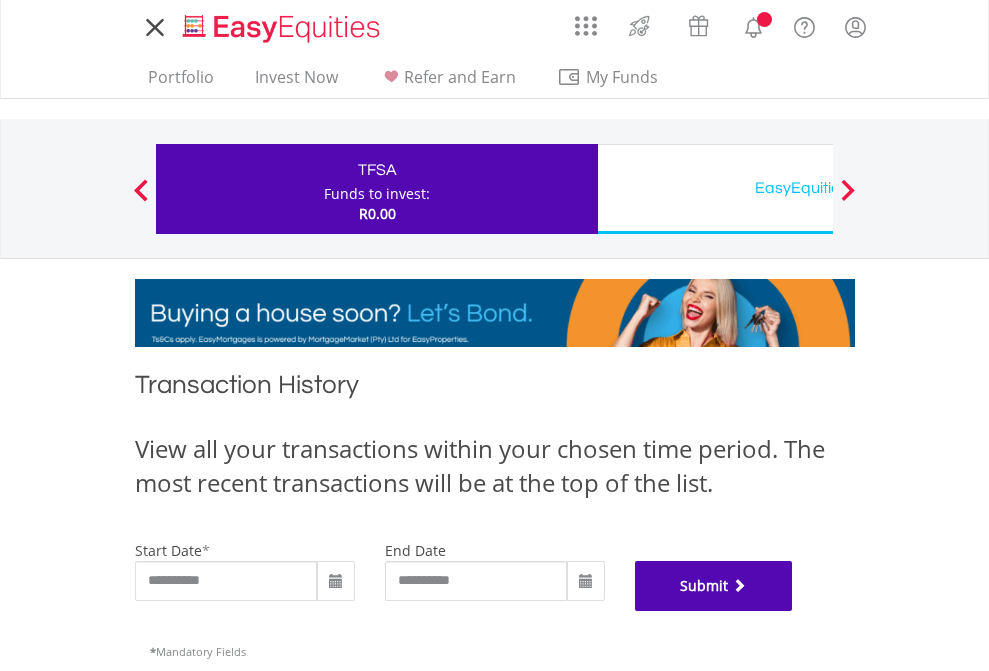scroll, scrollTop: 811, scrollLeft: 0, axis: vertical 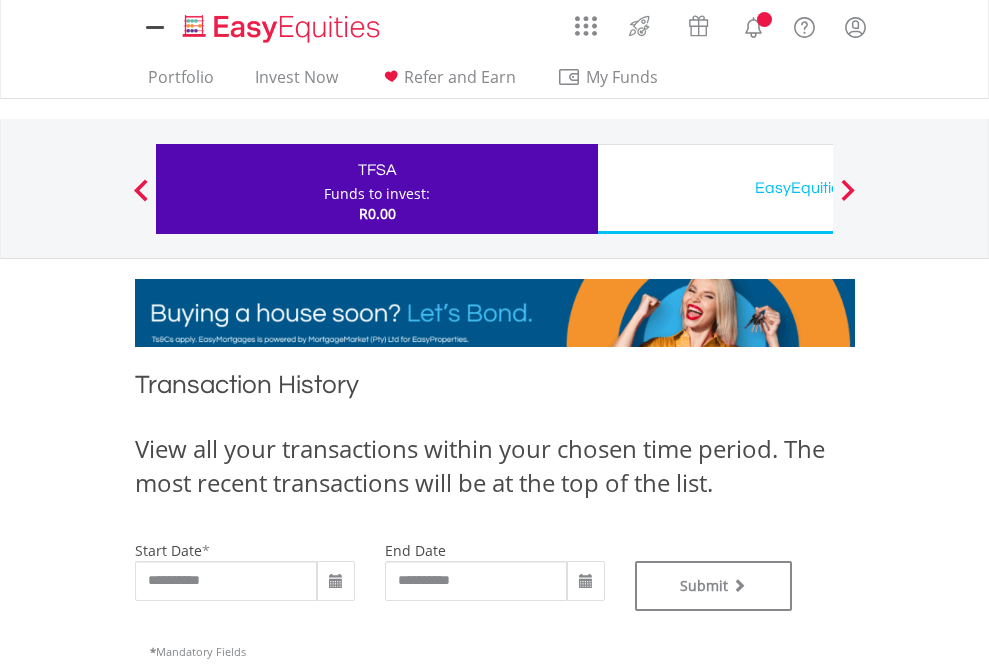 click on "EasyEquities USD" at bounding box center (818, 188) 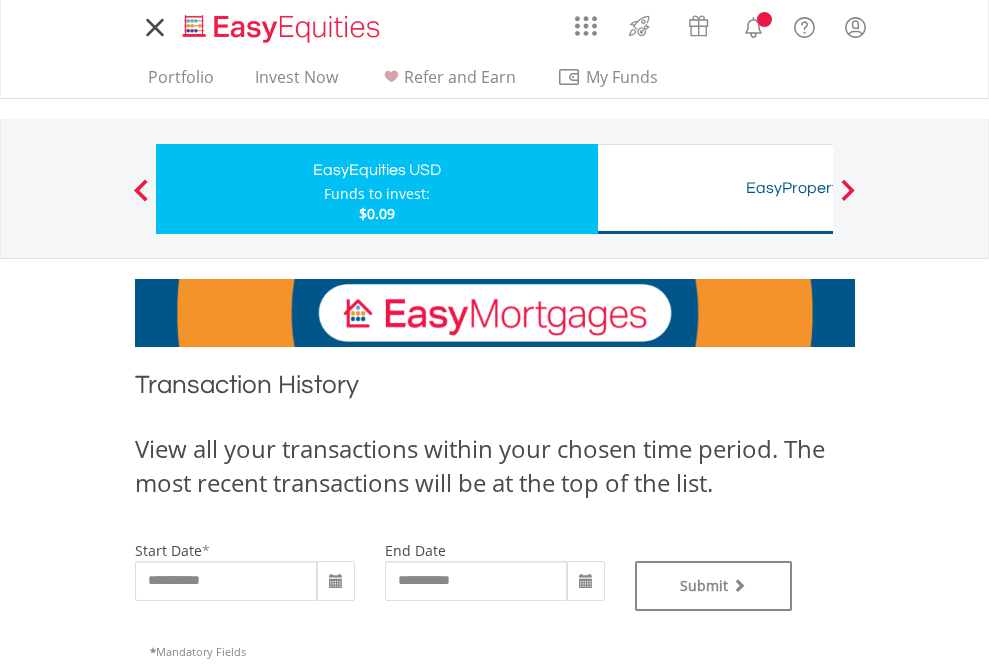 scroll, scrollTop: 0, scrollLeft: 0, axis: both 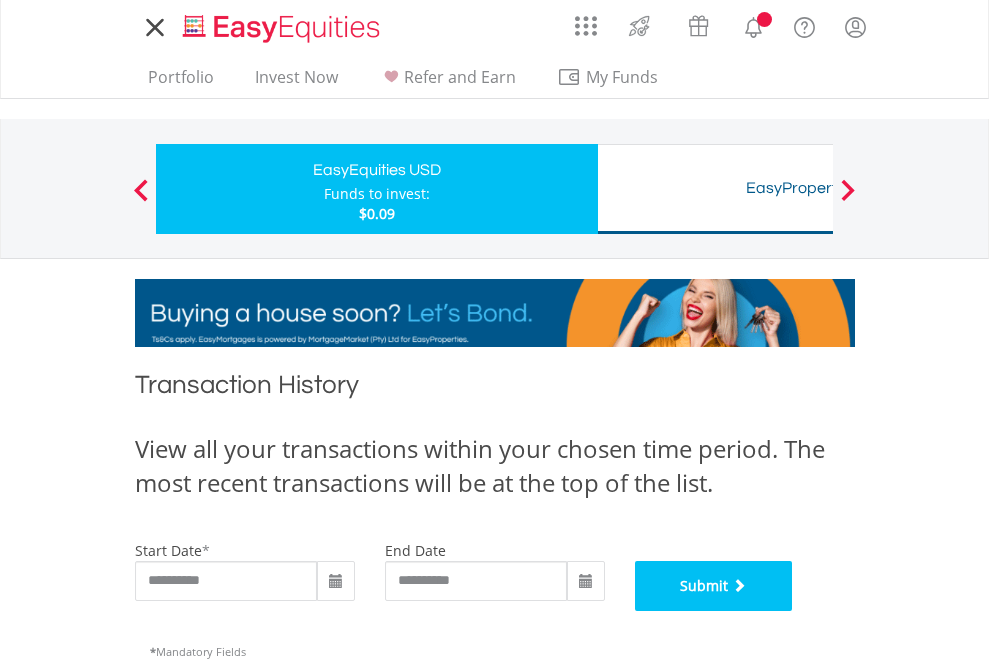 click on "Submit" at bounding box center [714, 586] 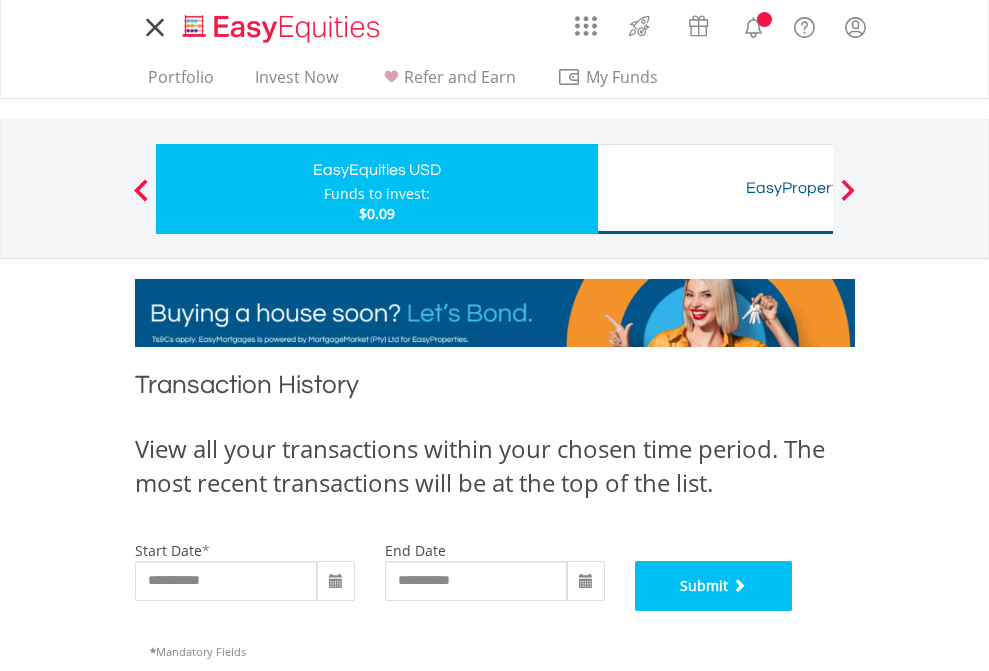 scroll, scrollTop: 811, scrollLeft: 0, axis: vertical 